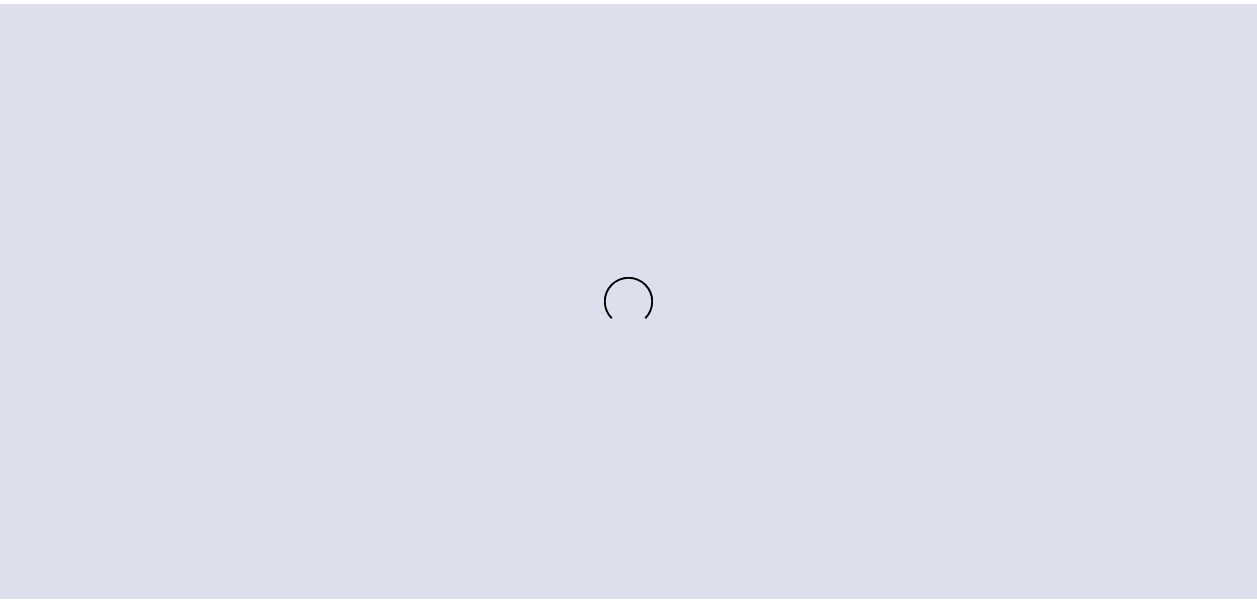 scroll, scrollTop: 0, scrollLeft: 0, axis: both 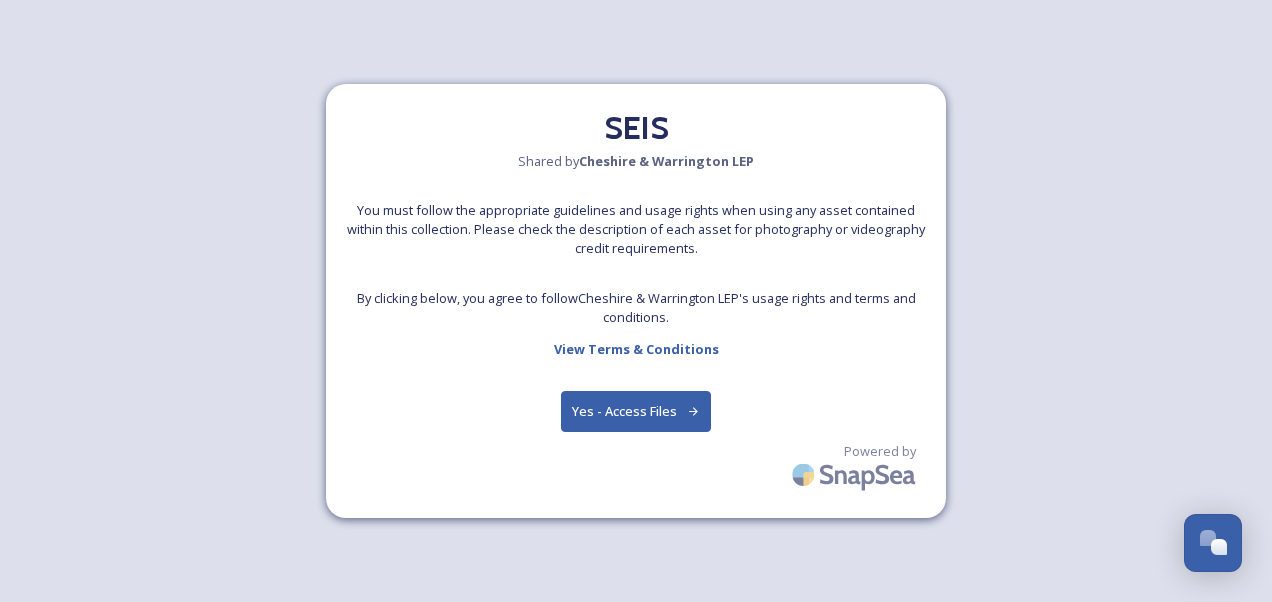 click on "Yes - Access Files" at bounding box center [636, 411] 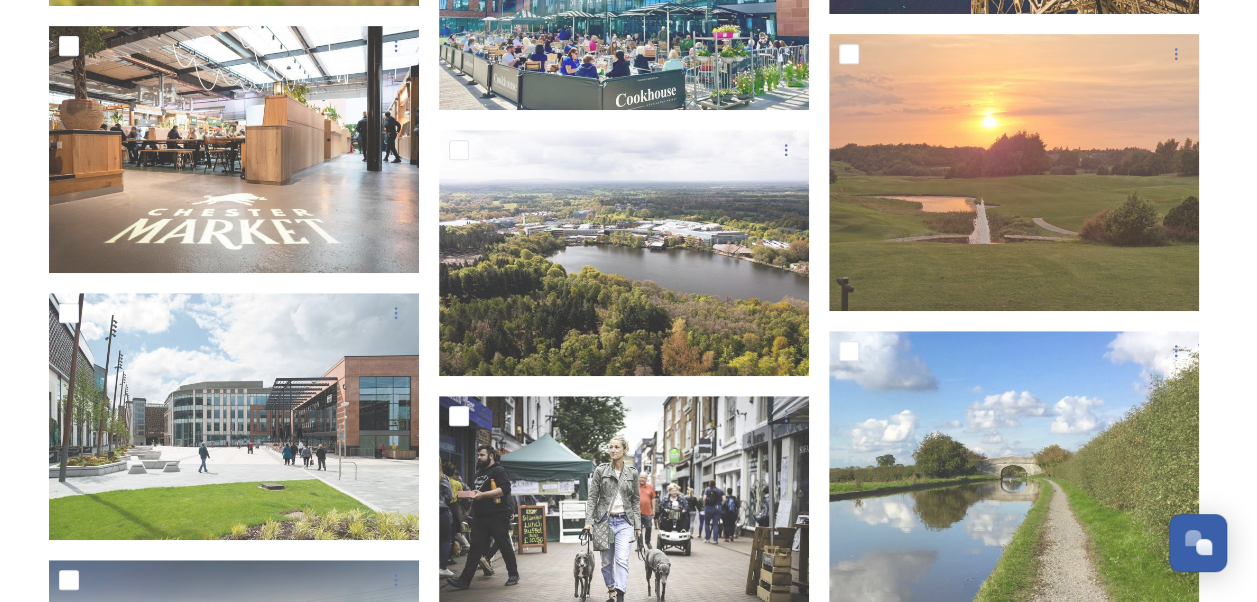 scroll, scrollTop: 4300, scrollLeft: 0, axis: vertical 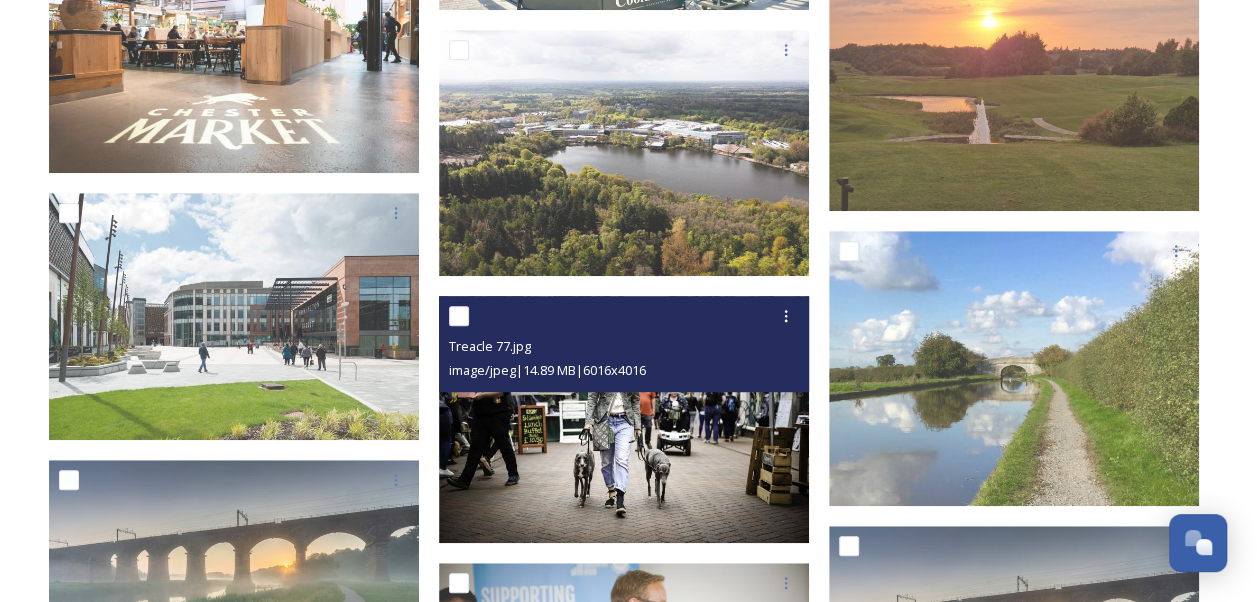 click at bounding box center [624, 419] 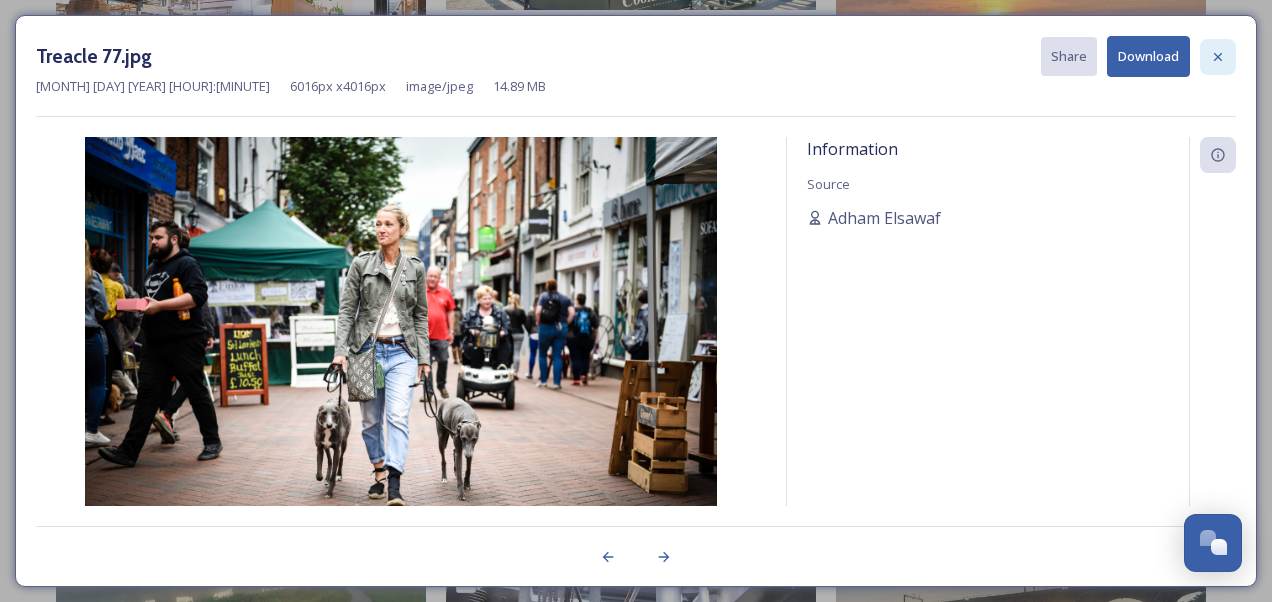 click at bounding box center (1218, 57) 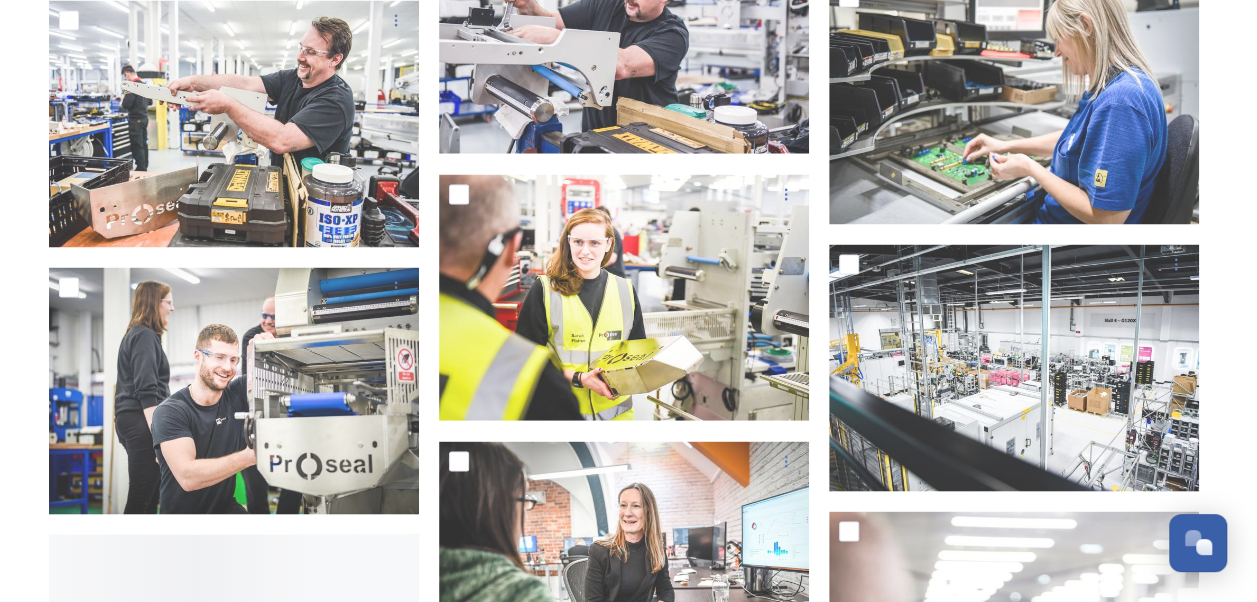 scroll, scrollTop: 9300, scrollLeft: 0, axis: vertical 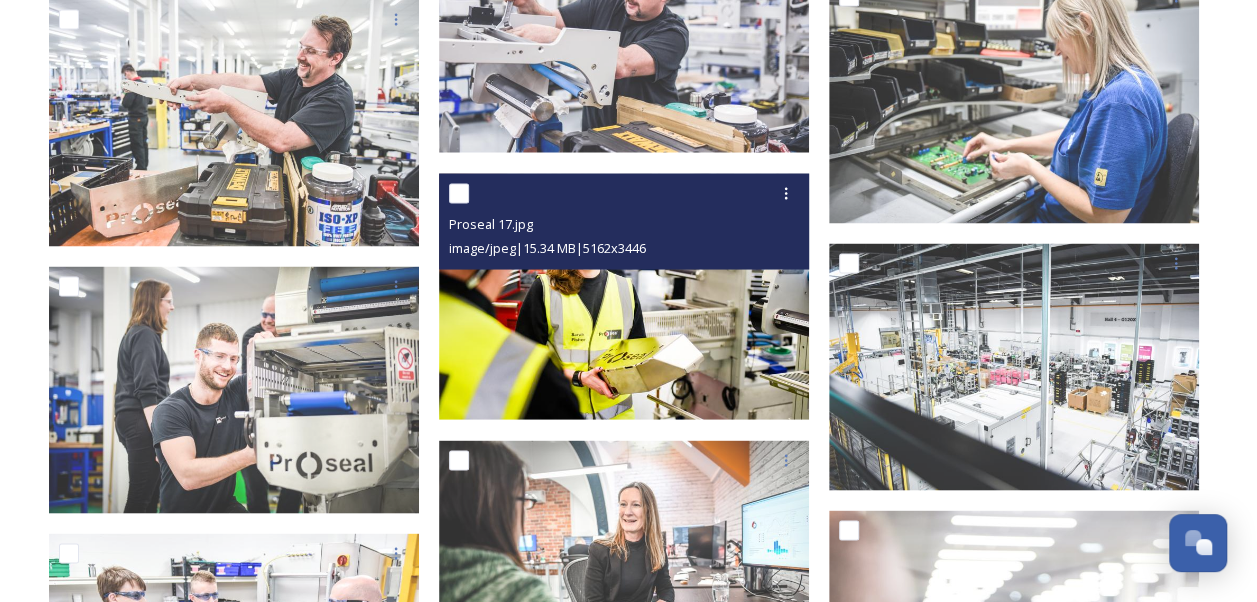 click at bounding box center [624, 296] 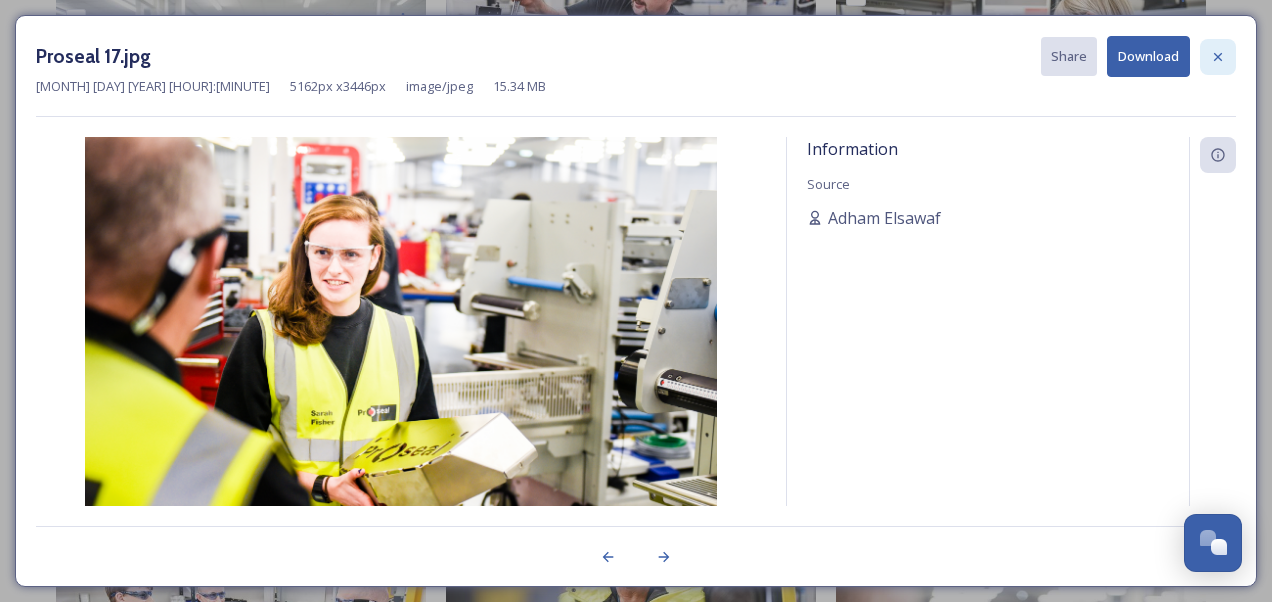 click at bounding box center [1218, 57] 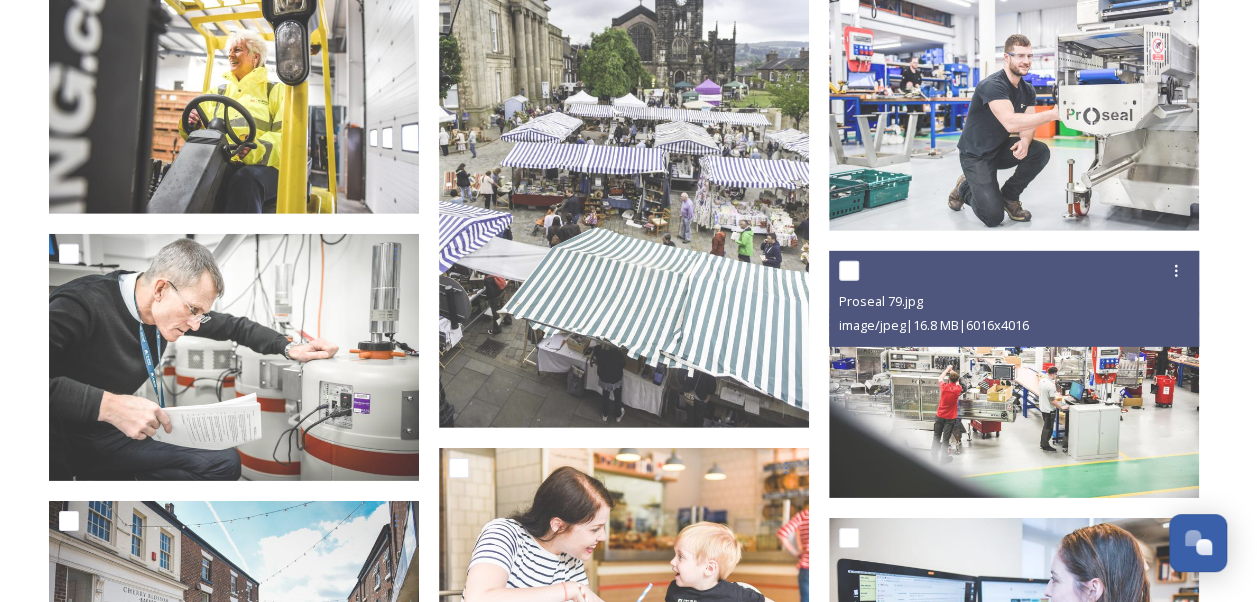 scroll, scrollTop: 10300, scrollLeft: 0, axis: vertical 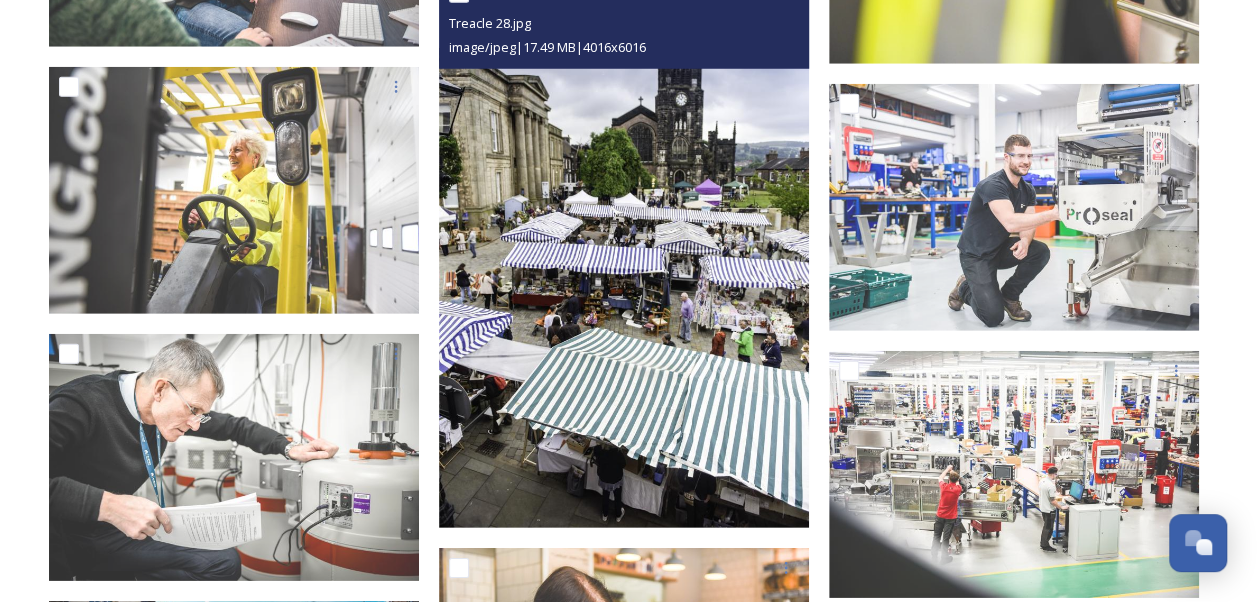 click at bounding box center [624, 251] 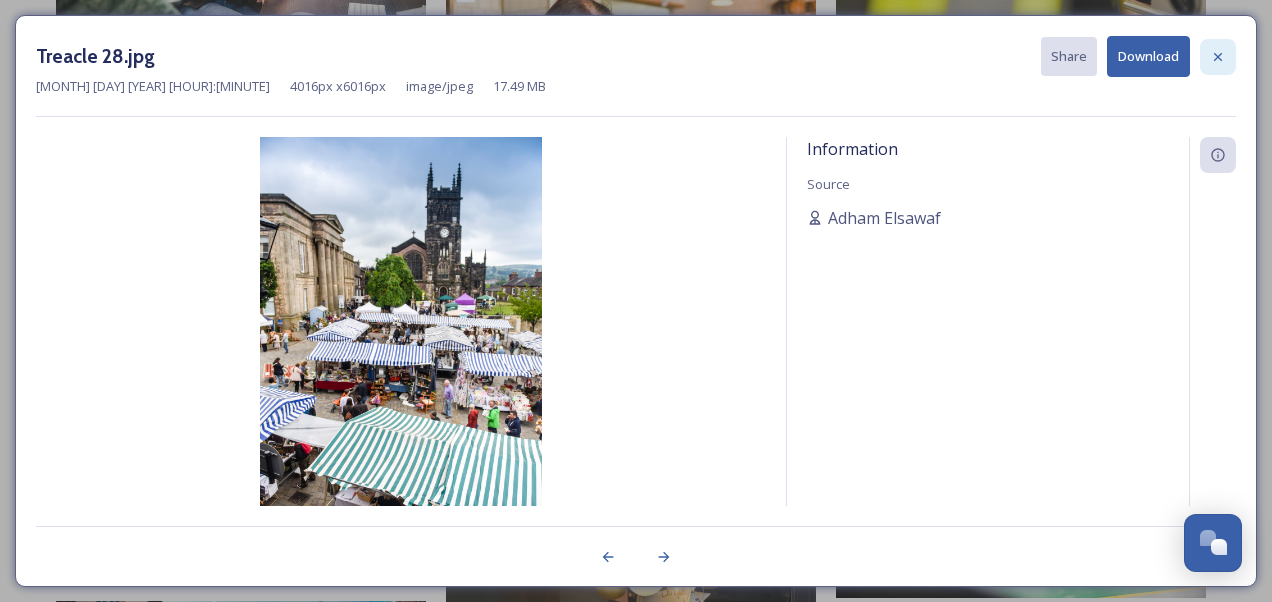 click 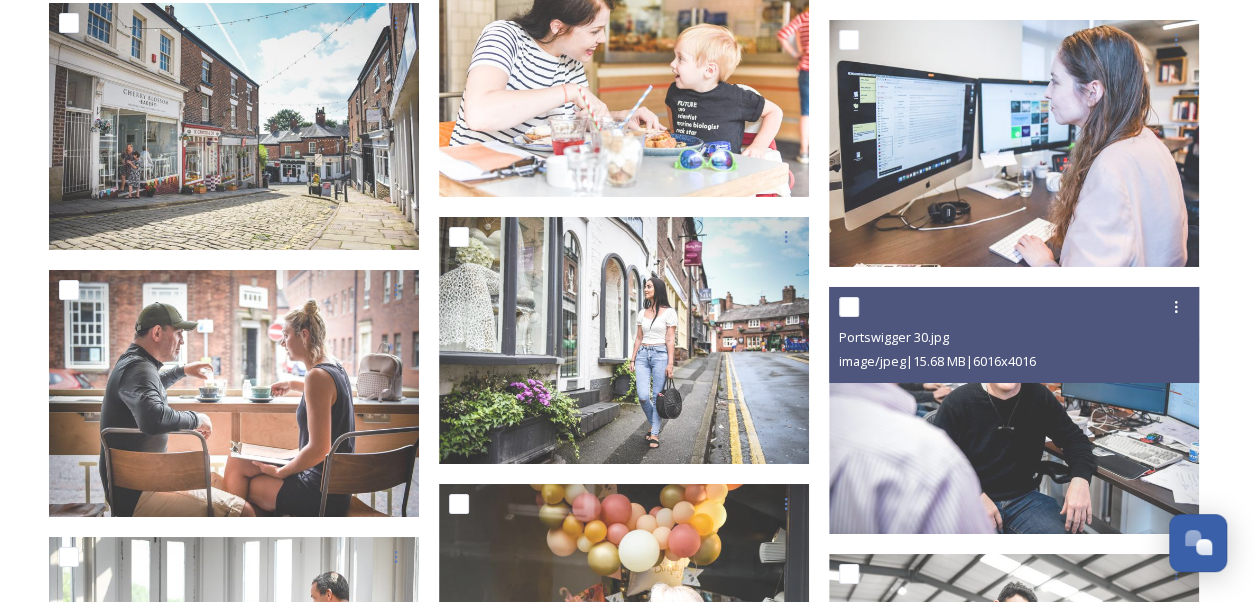 scroll, scrollTop: 10900, scrollLeft: 0, axis: vertical 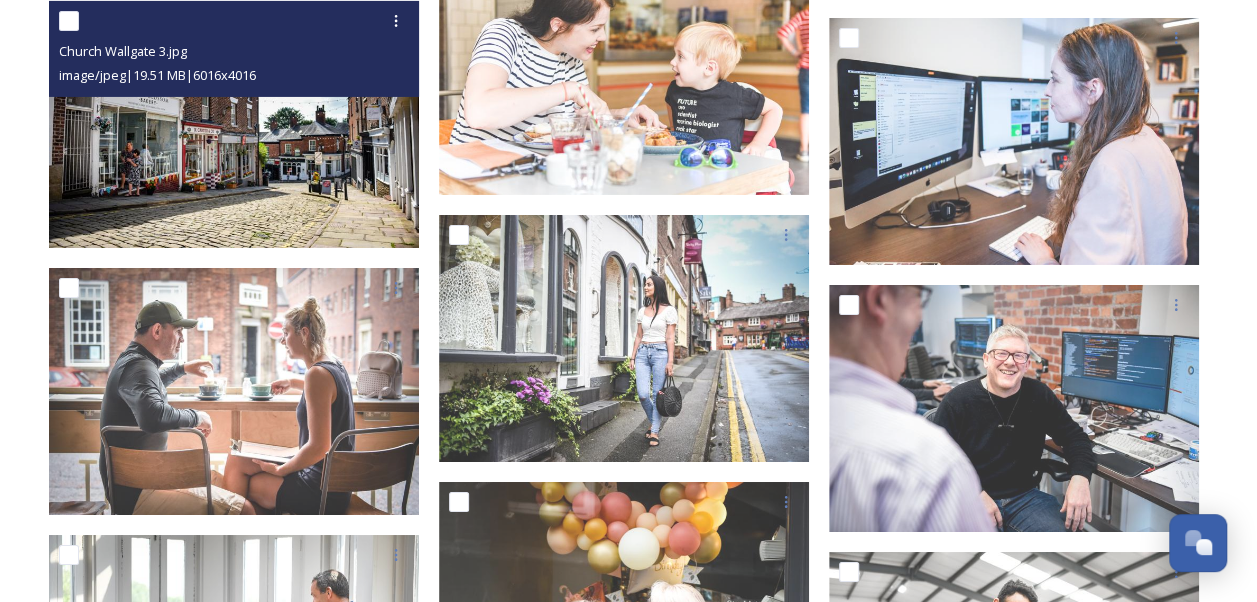 click at bounding box center (234, 124) 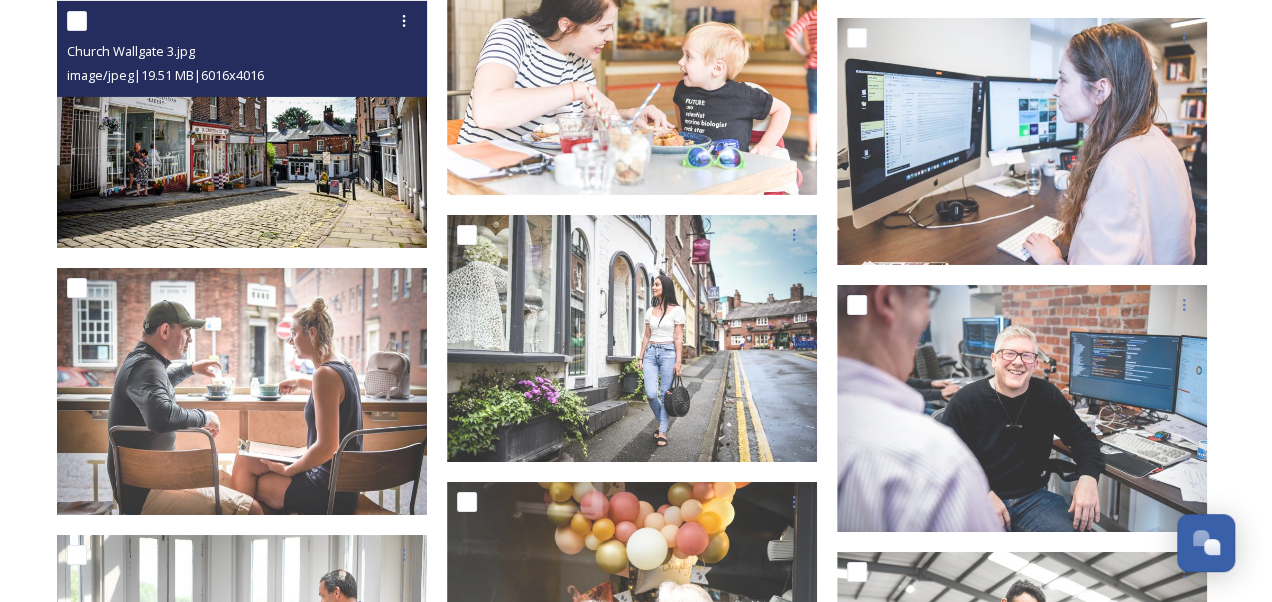scroll, scrollTop: 10632, scrollLeft: 0, axis: vertical 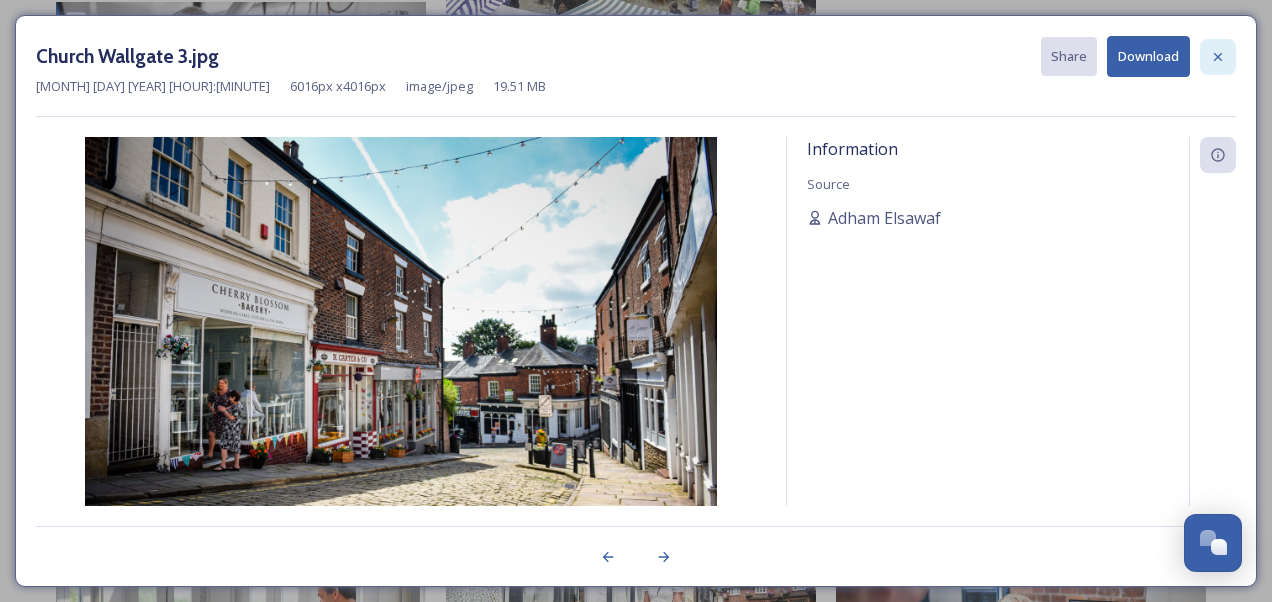 click 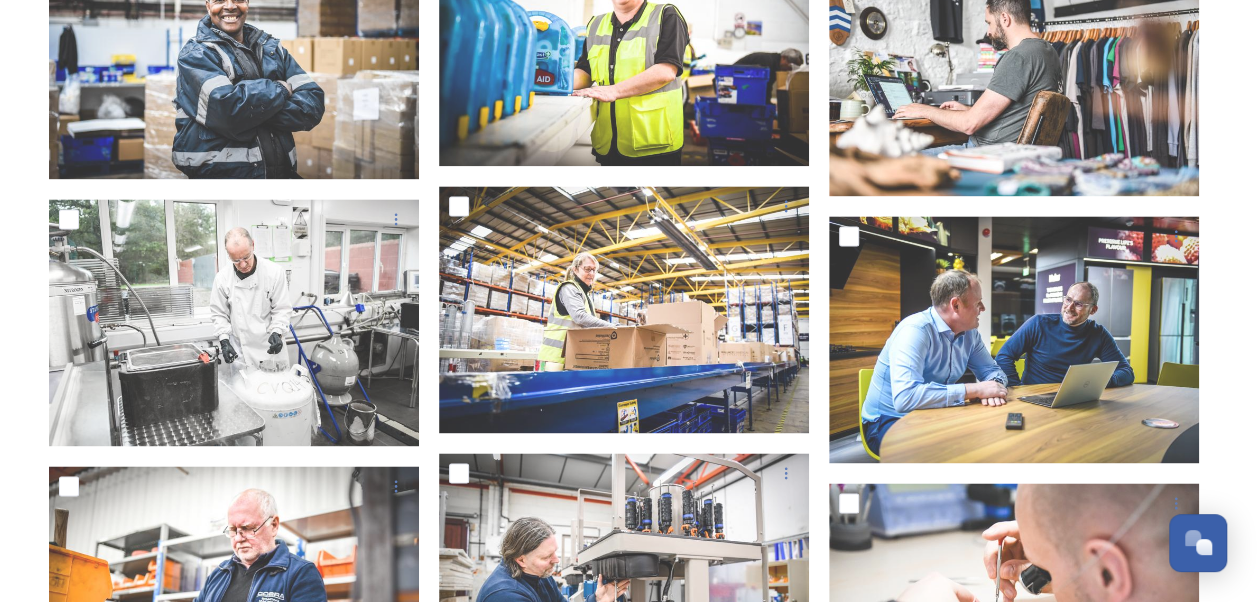 scroll, scrollTop: 20100, scrollLeft: 0, axis: vertical 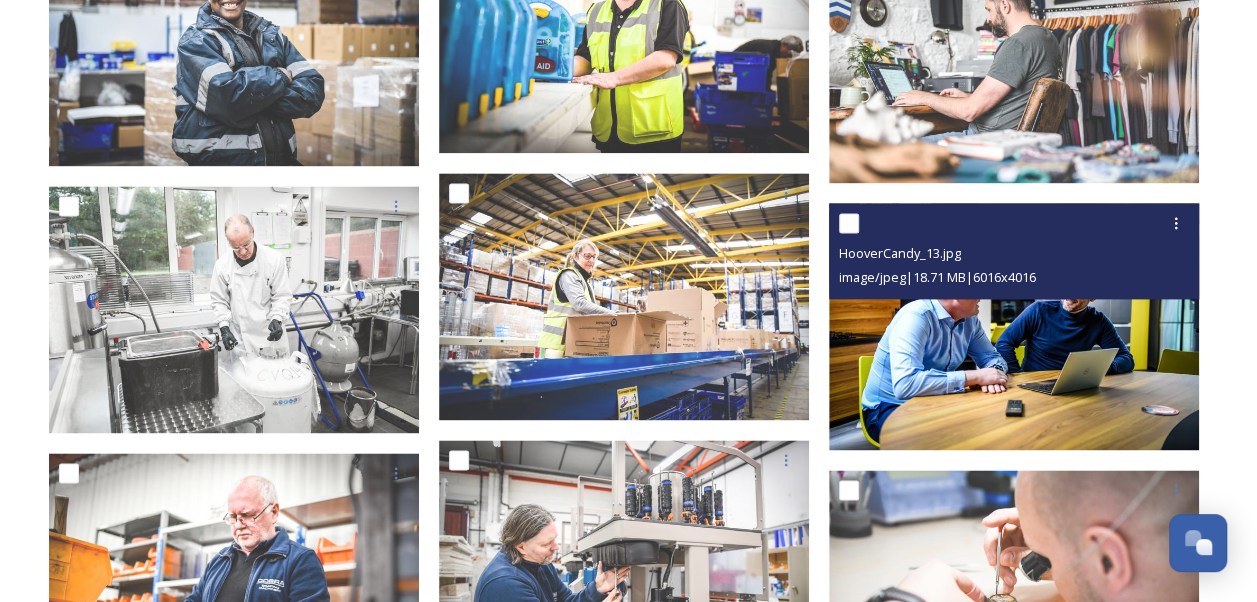 click at bounding box center [1014, 326] 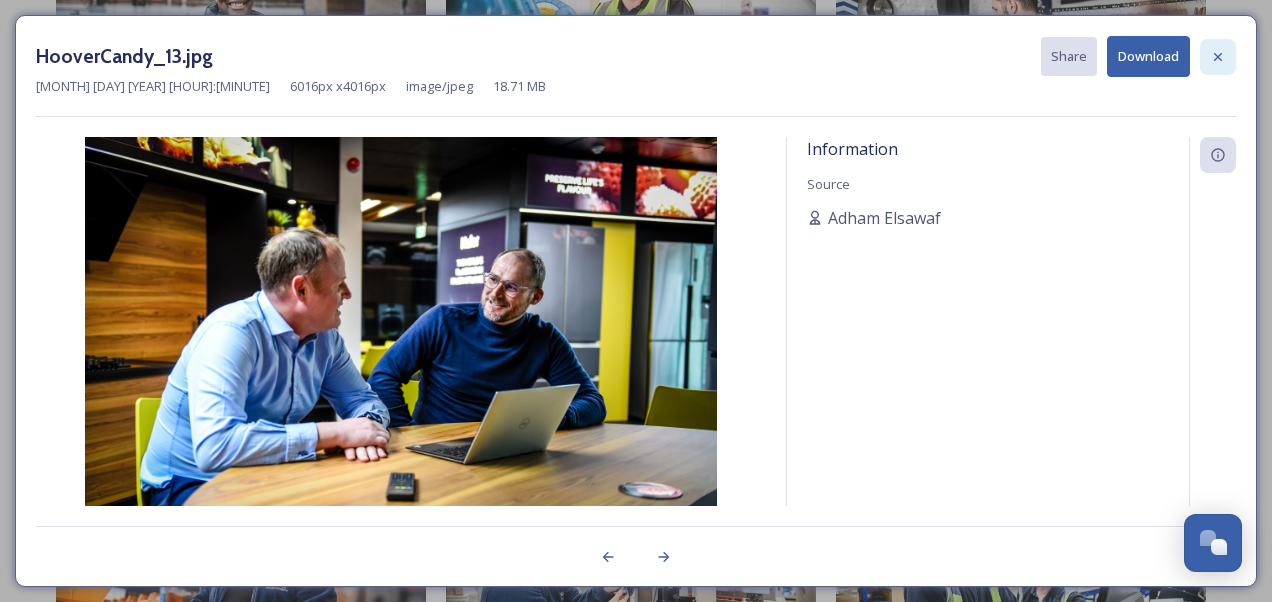 click at bounding box center [1218, 57] 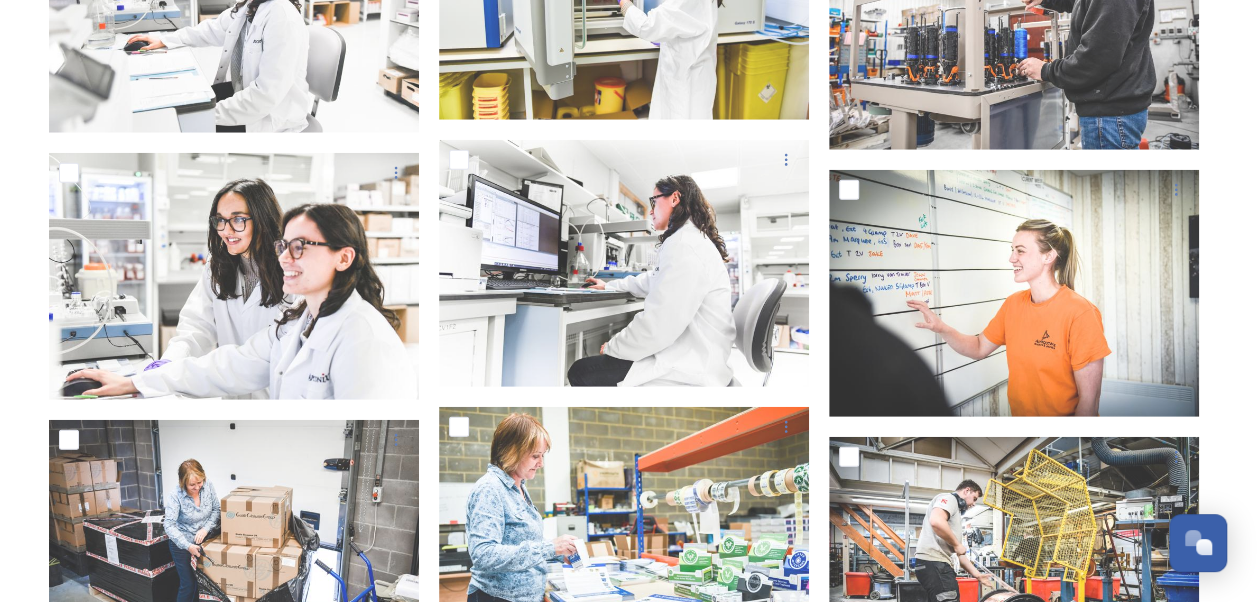 scroll, scrollTop: 21500, scrollLeft: 0, axis: vertical 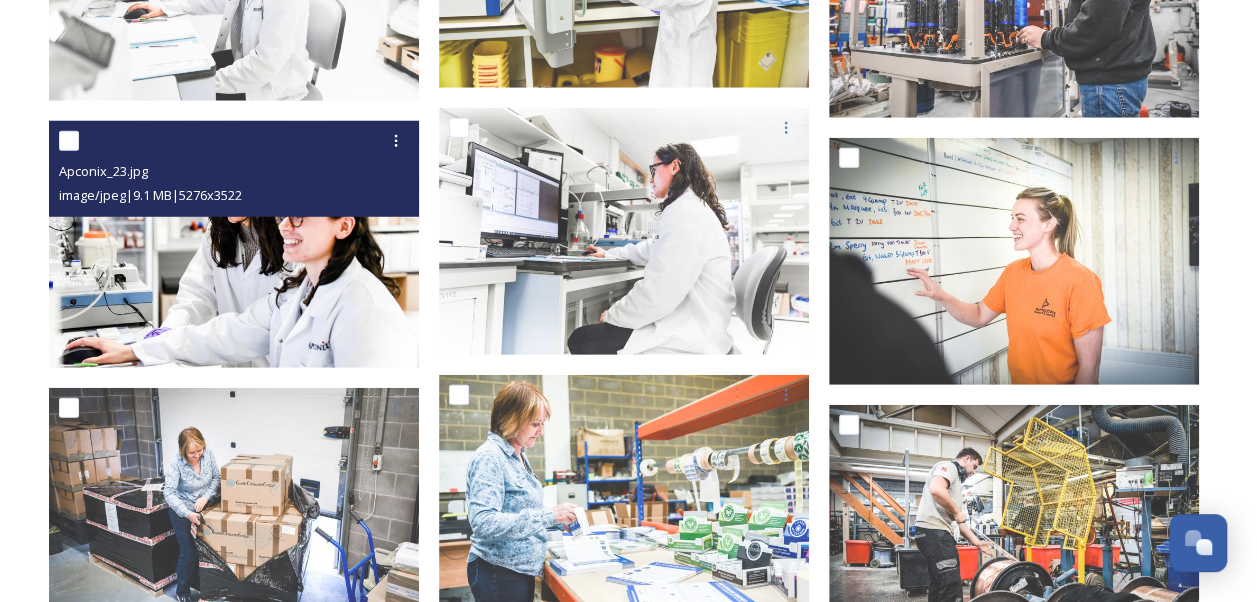 click at bounding box center (234, 244) 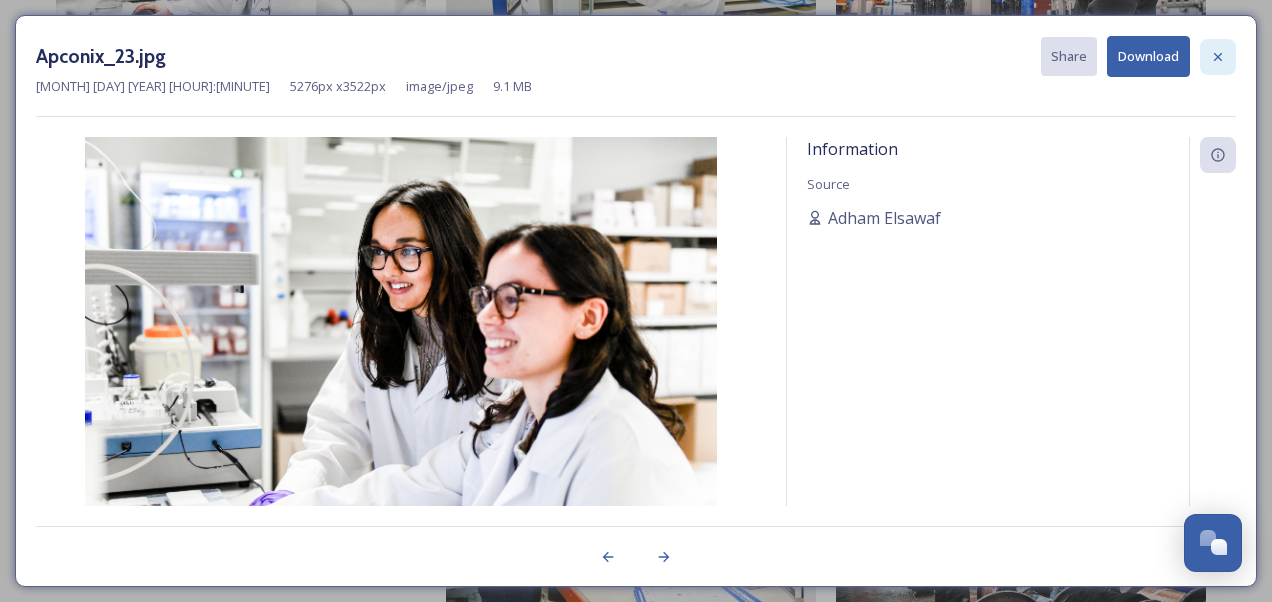 click 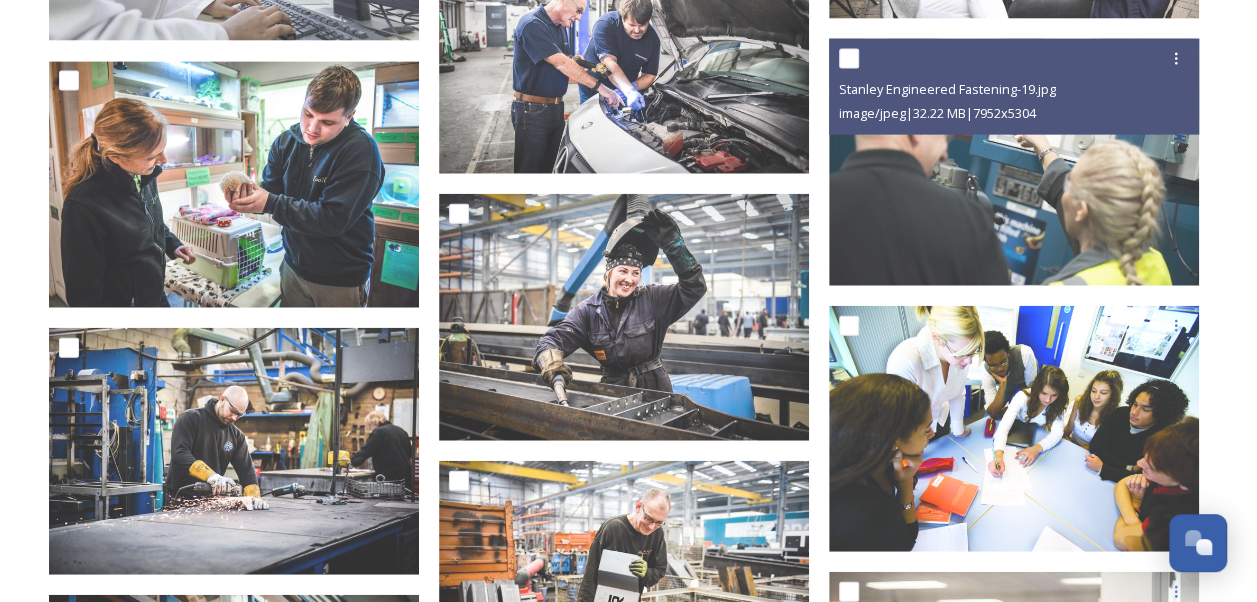 scroll, scrollTop: 6074, scrollLeft: 0, axis: vertical 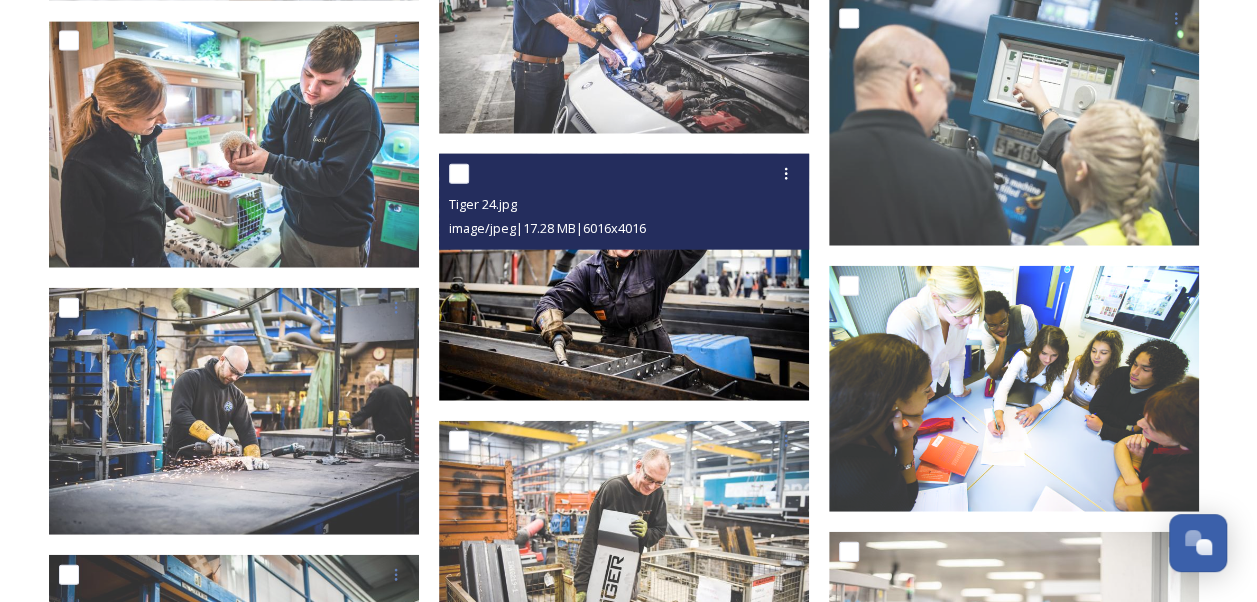 click at bounding box center [624, 277] 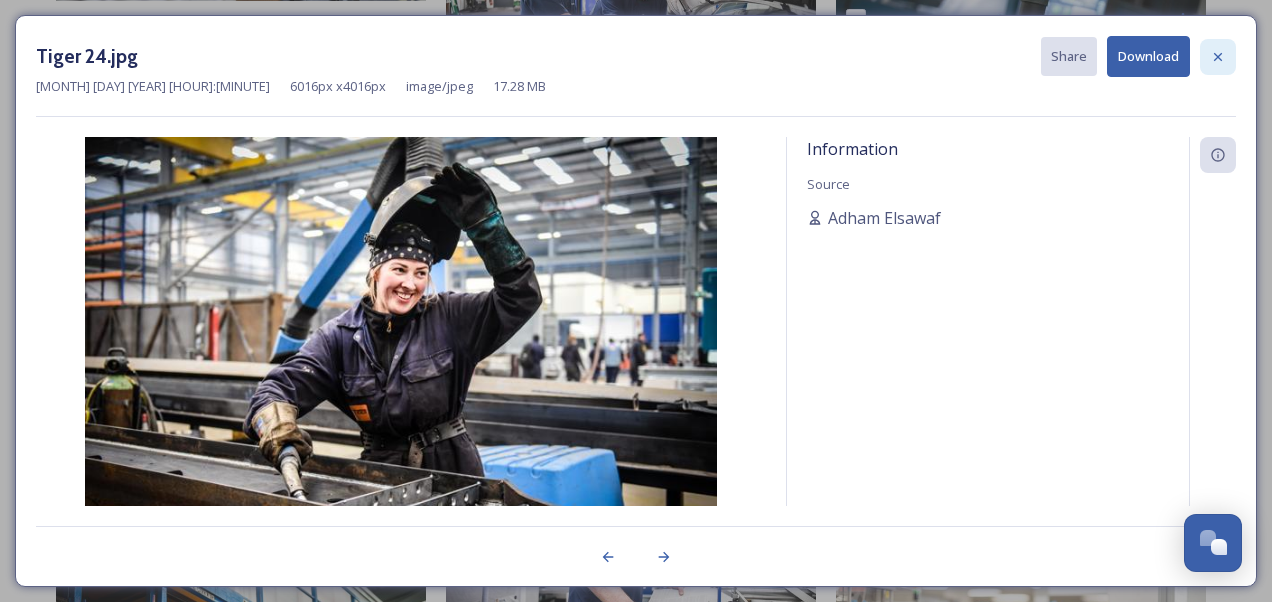 click 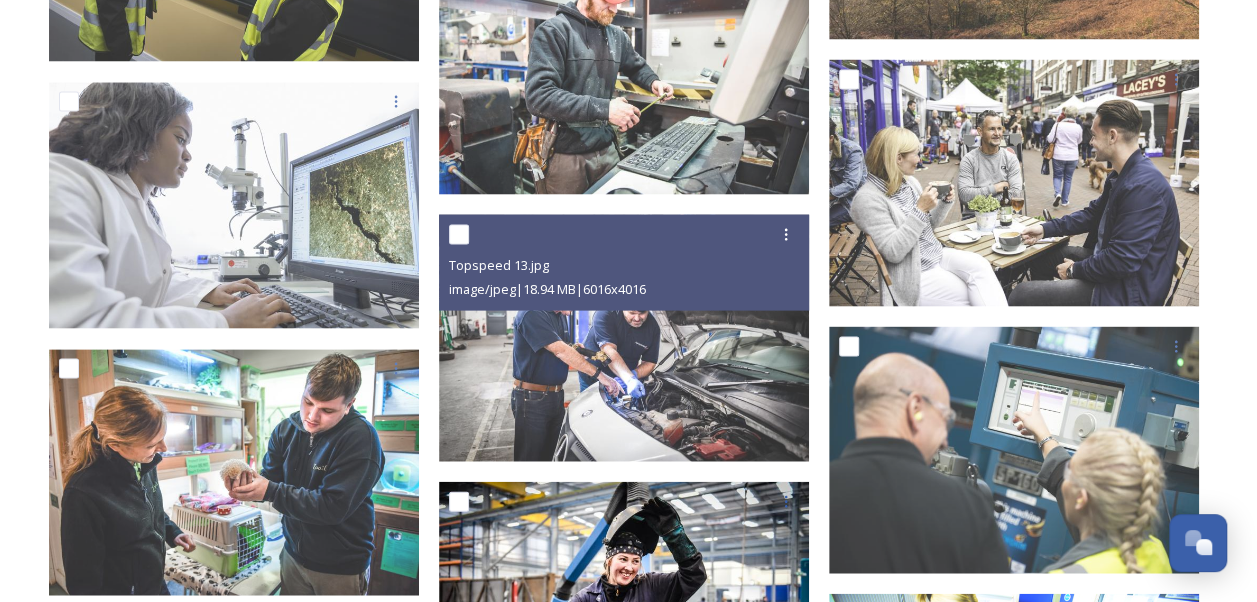scroll, scrollTop: 5774, scrollLeft: 0, axis: vertical 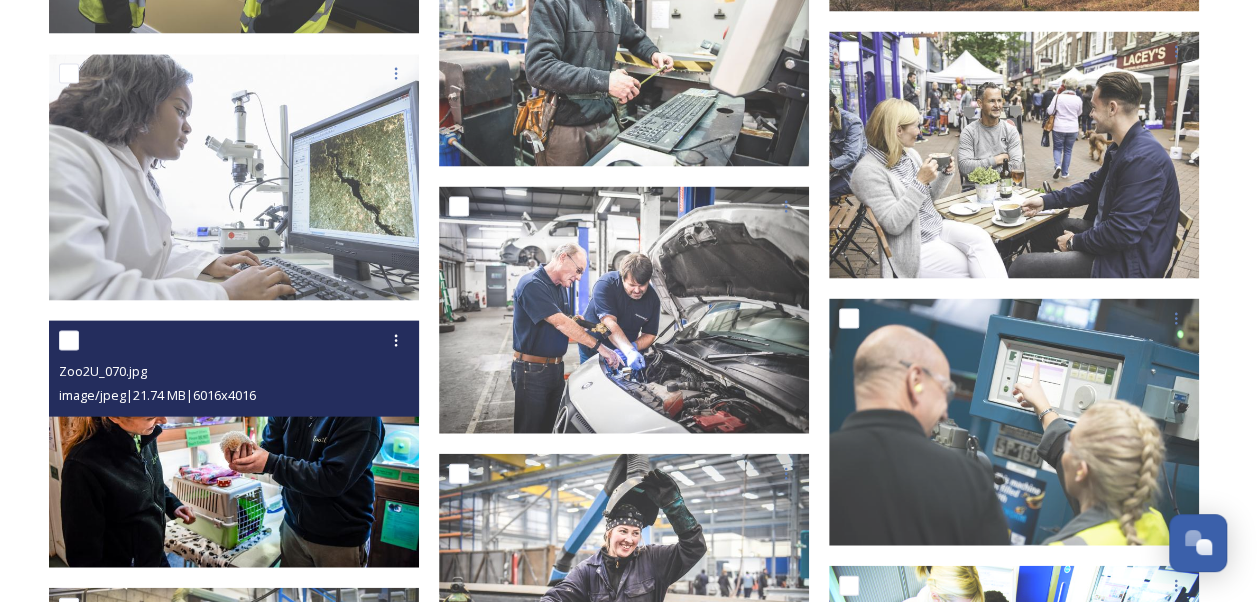 click at bounding box center (234, 445) 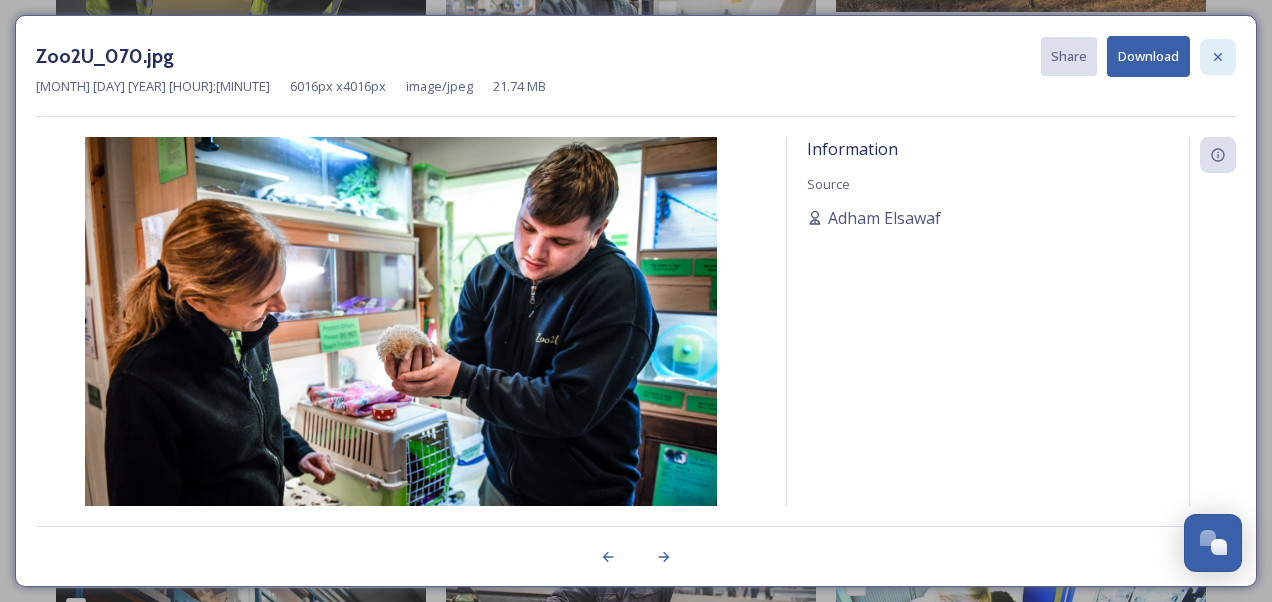 click 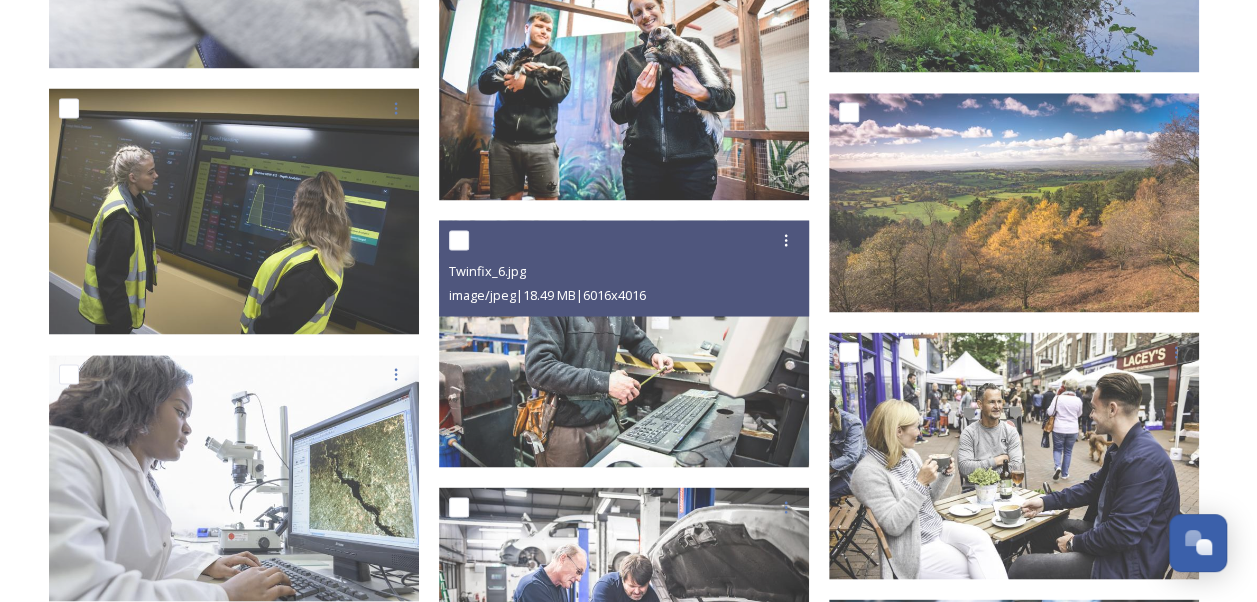 scroll, scrollTop: 5374, scrollLeft: 0, axis: vertical 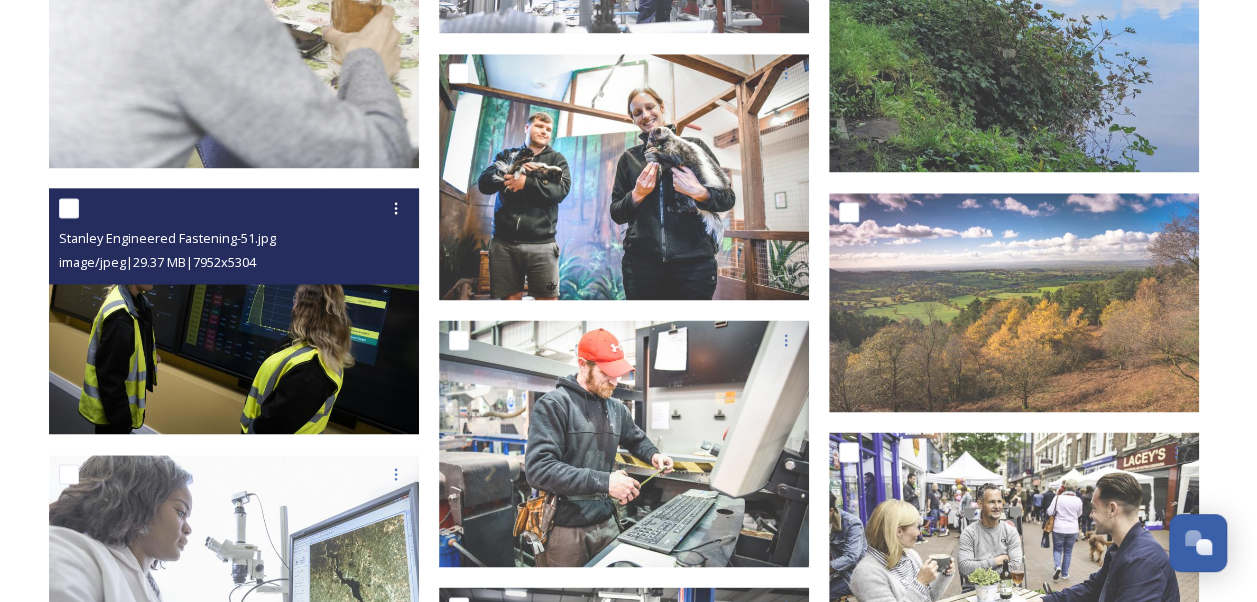click at bounding box center (234, 311) 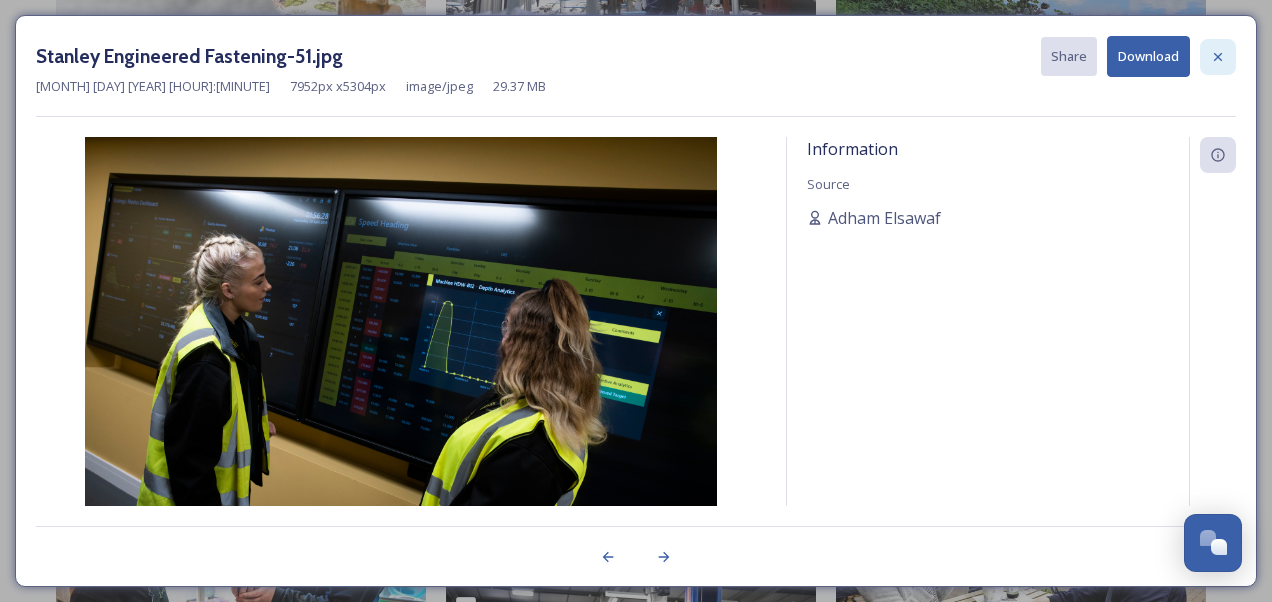 click 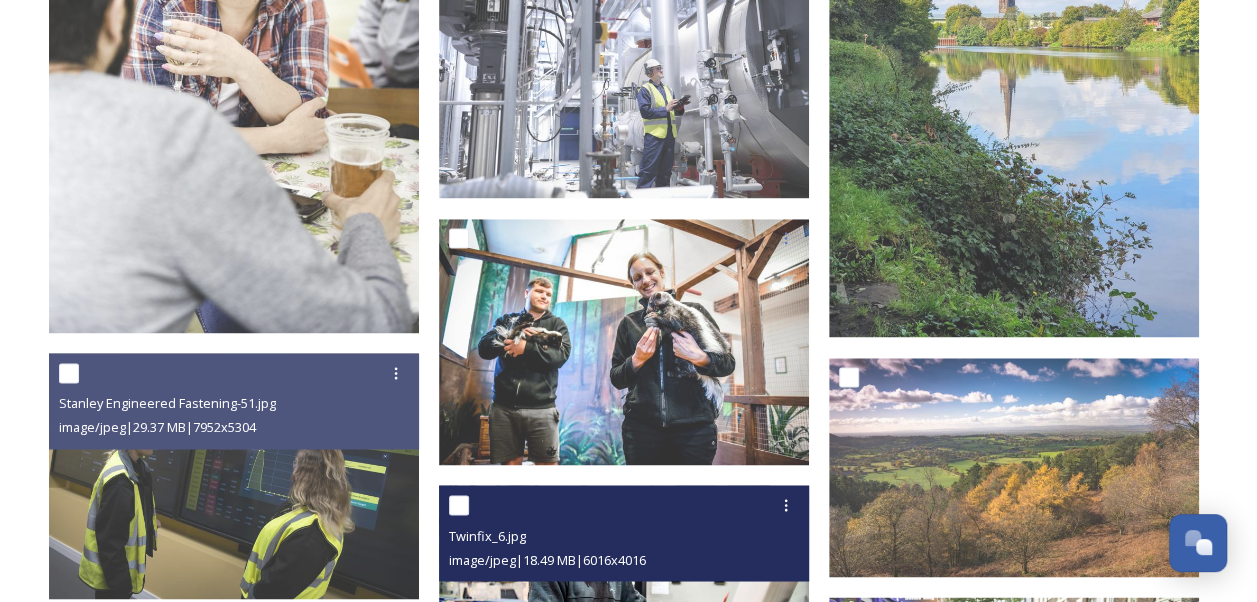 scroll, scrollTop: 5074, scrollLeft: 0, axis: vertical 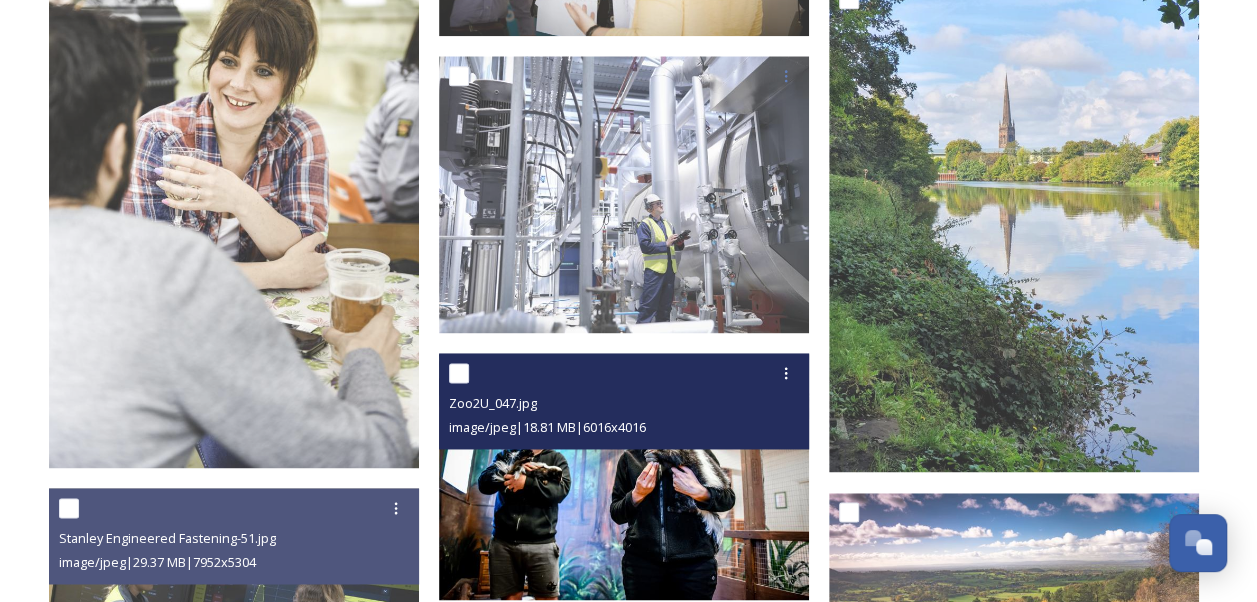 click at bounding box center [624, 477] 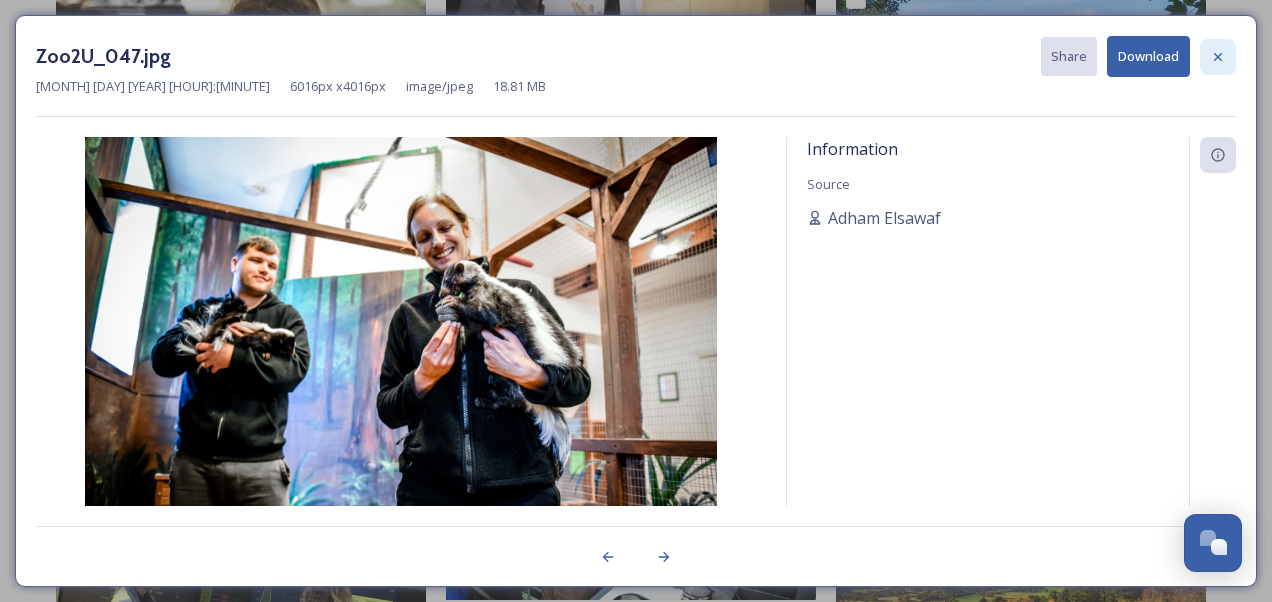 click 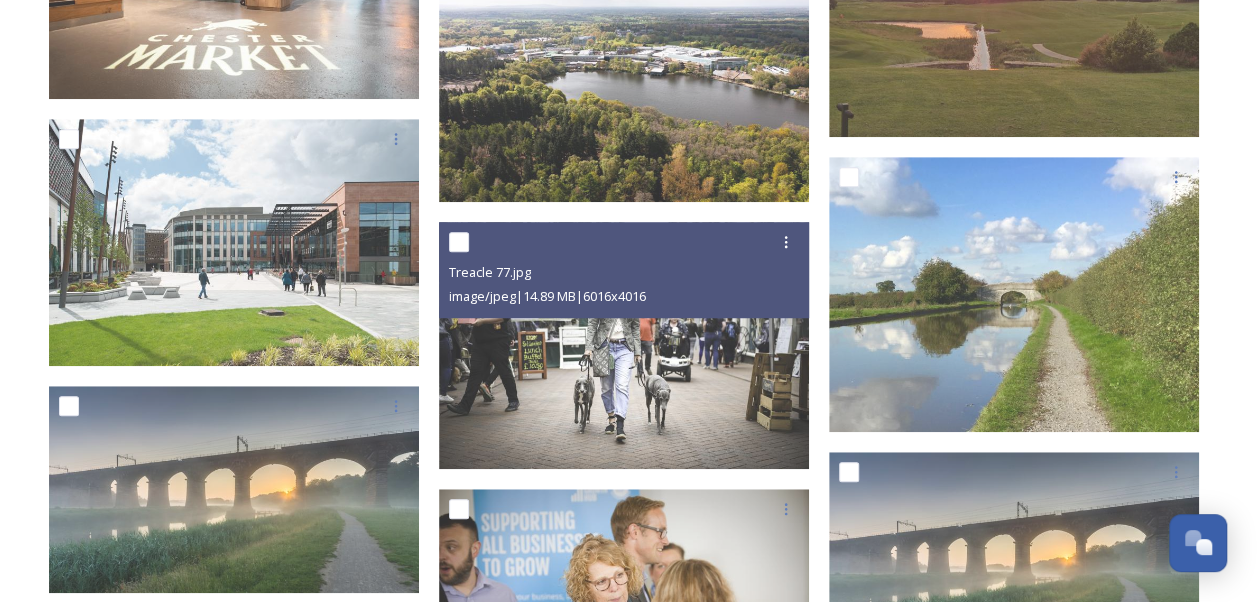 scroll, scrollTop: 4274, scrollLeft: 0, axis: vertical 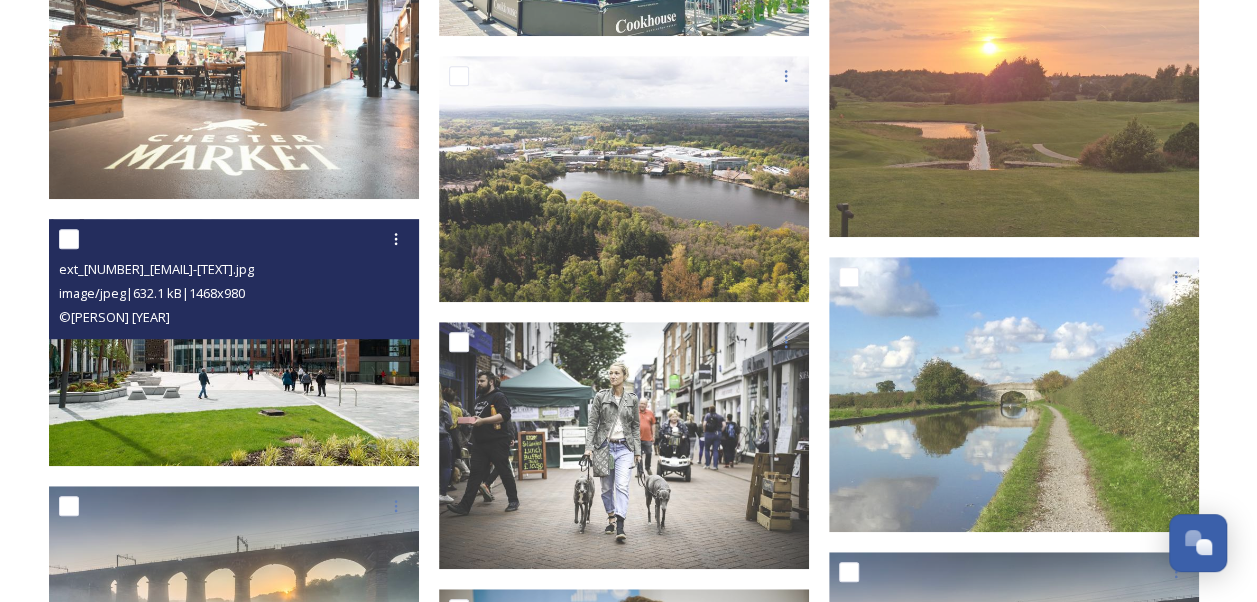 click at bounding box center [234, 342] 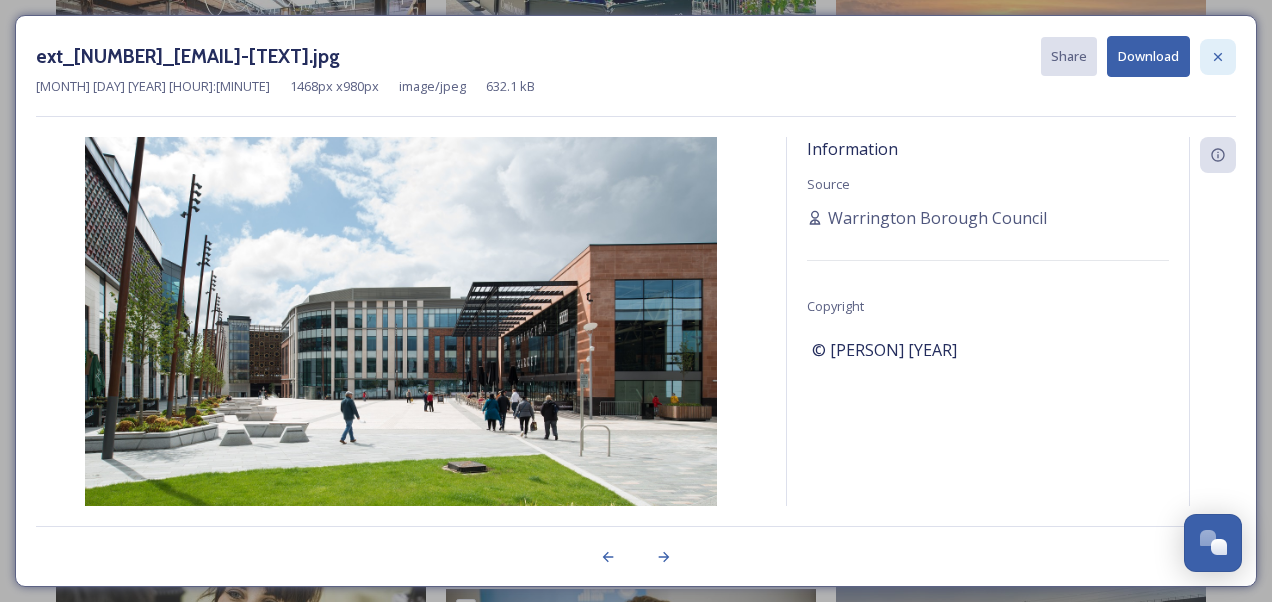 click at bounding box center (1218, 57) 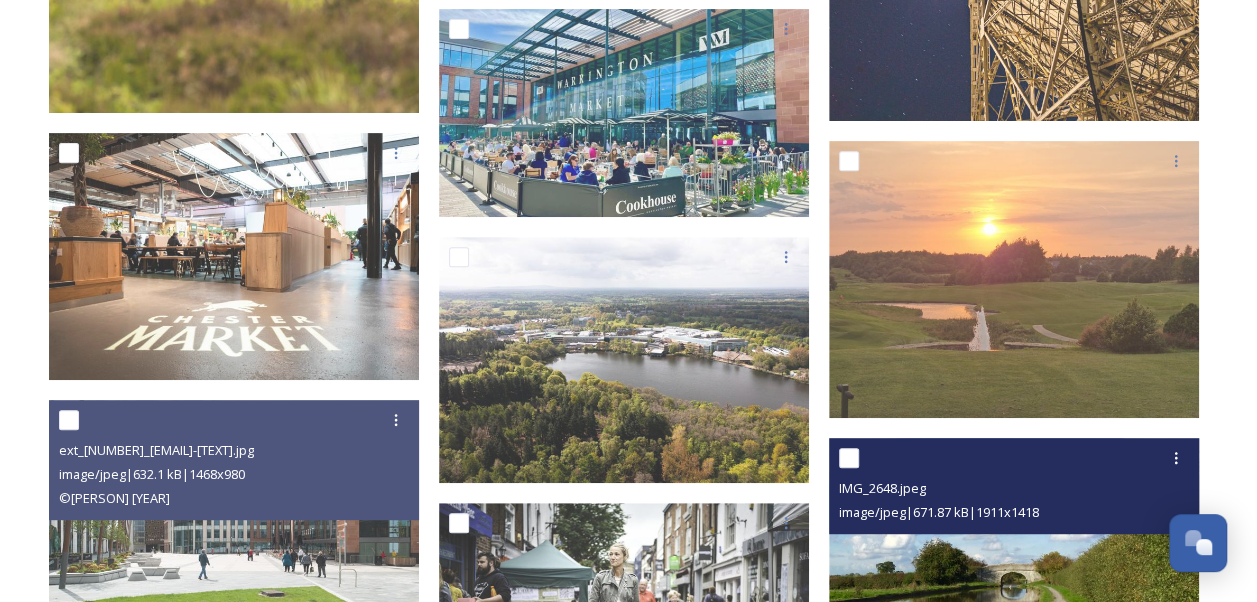 scroll, scrollTop: 4074, scrollLeft: 0, axis: vertical 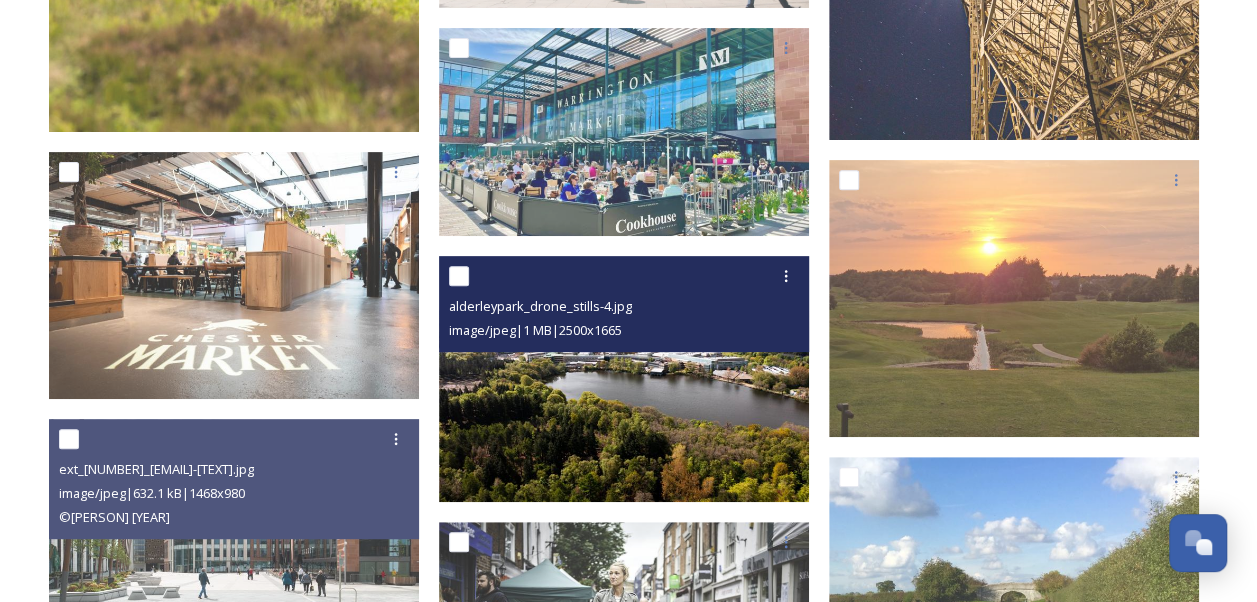 click on "image/jpeg  |  1 MB  |  2500  x  1665" at bounding box center [535, 330] 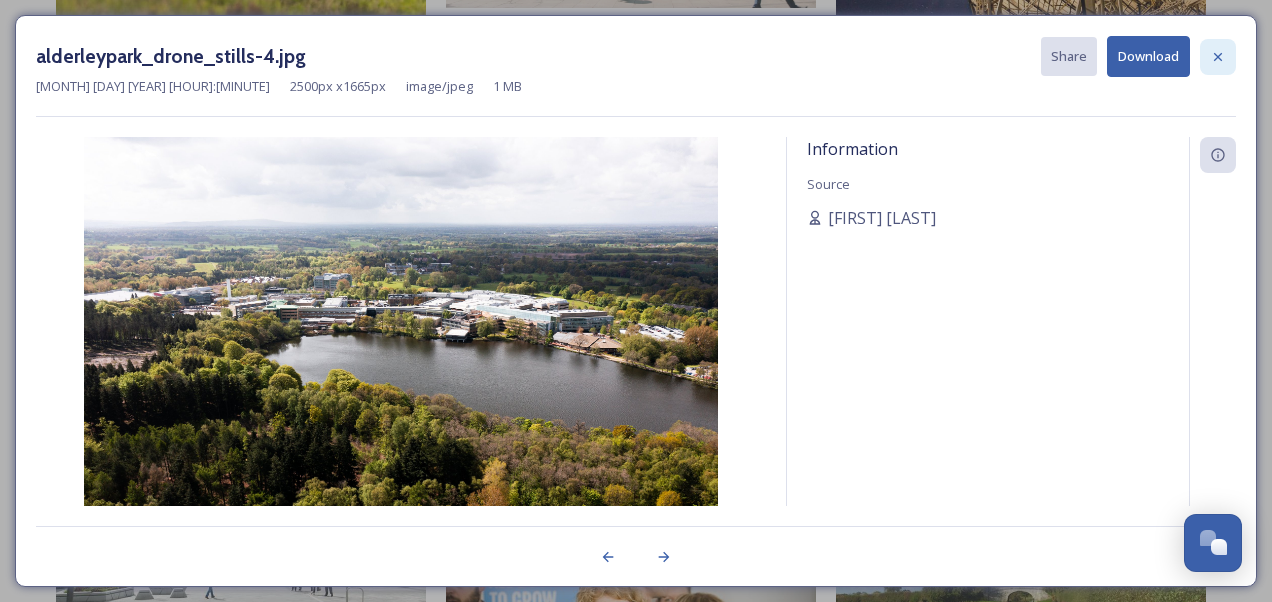 click 